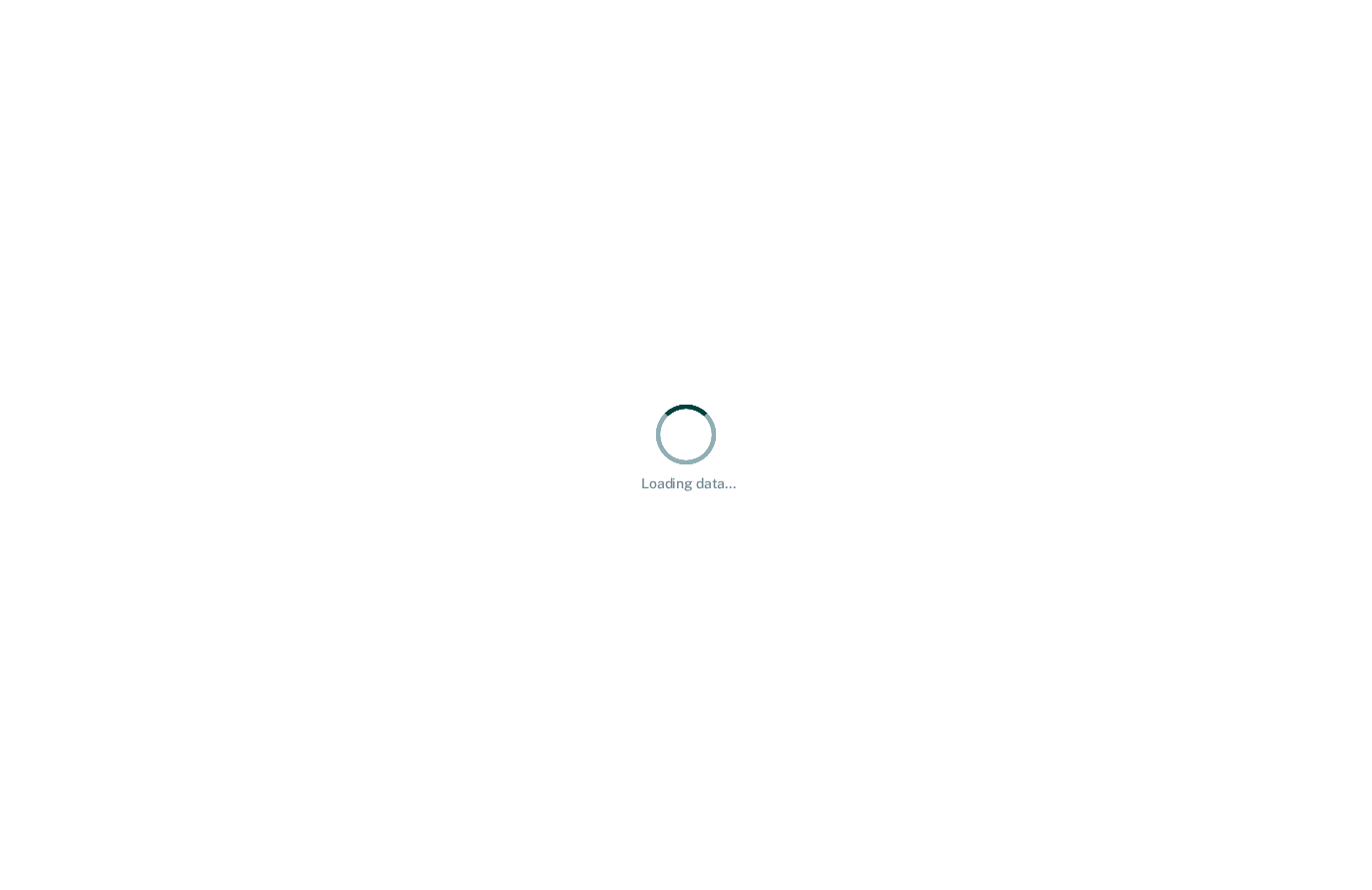 scroll, scrollTop: 0, scrollLeft: 0, axis: both 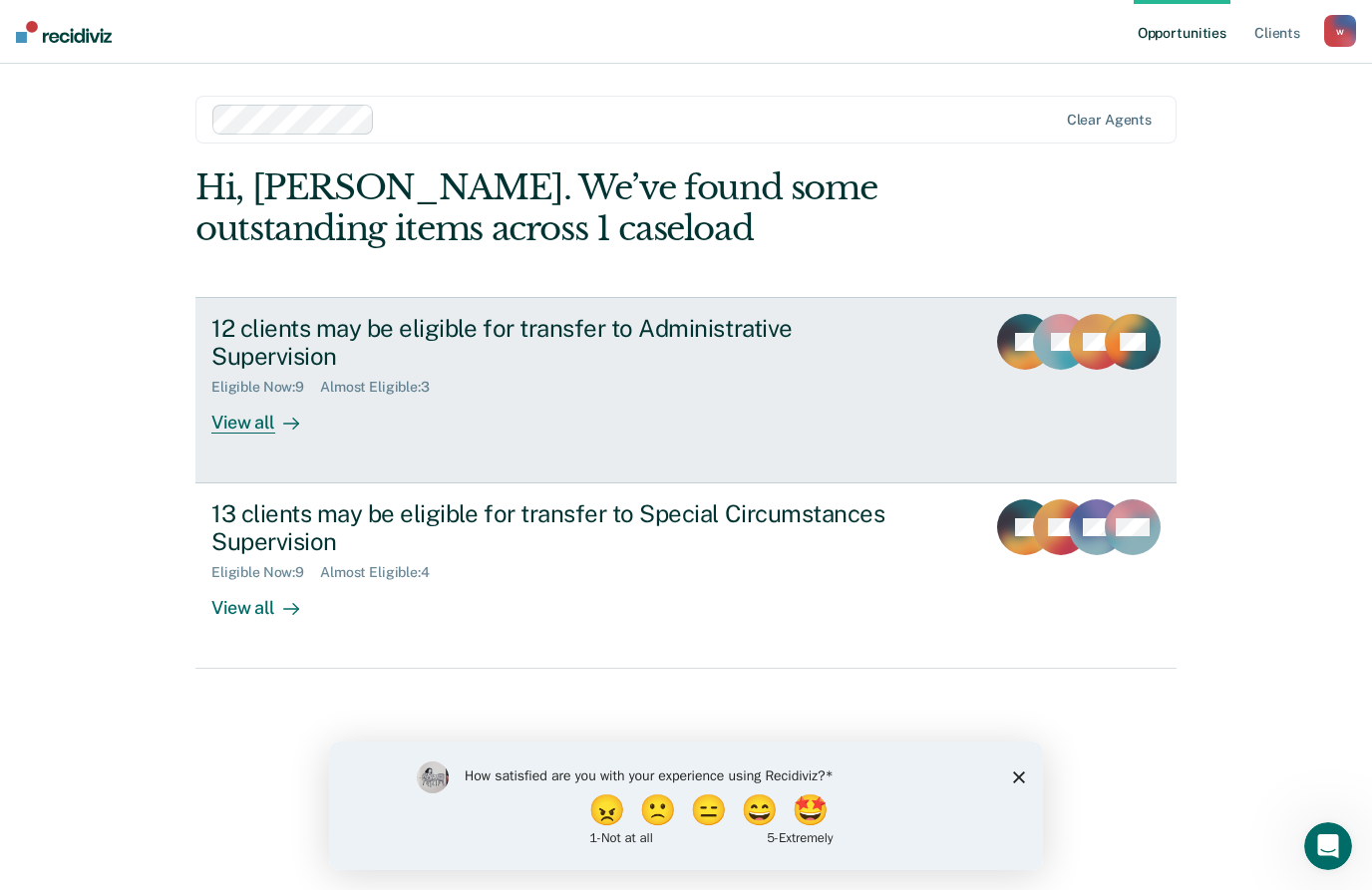 click on "View all" at bounding box center [267, 415] 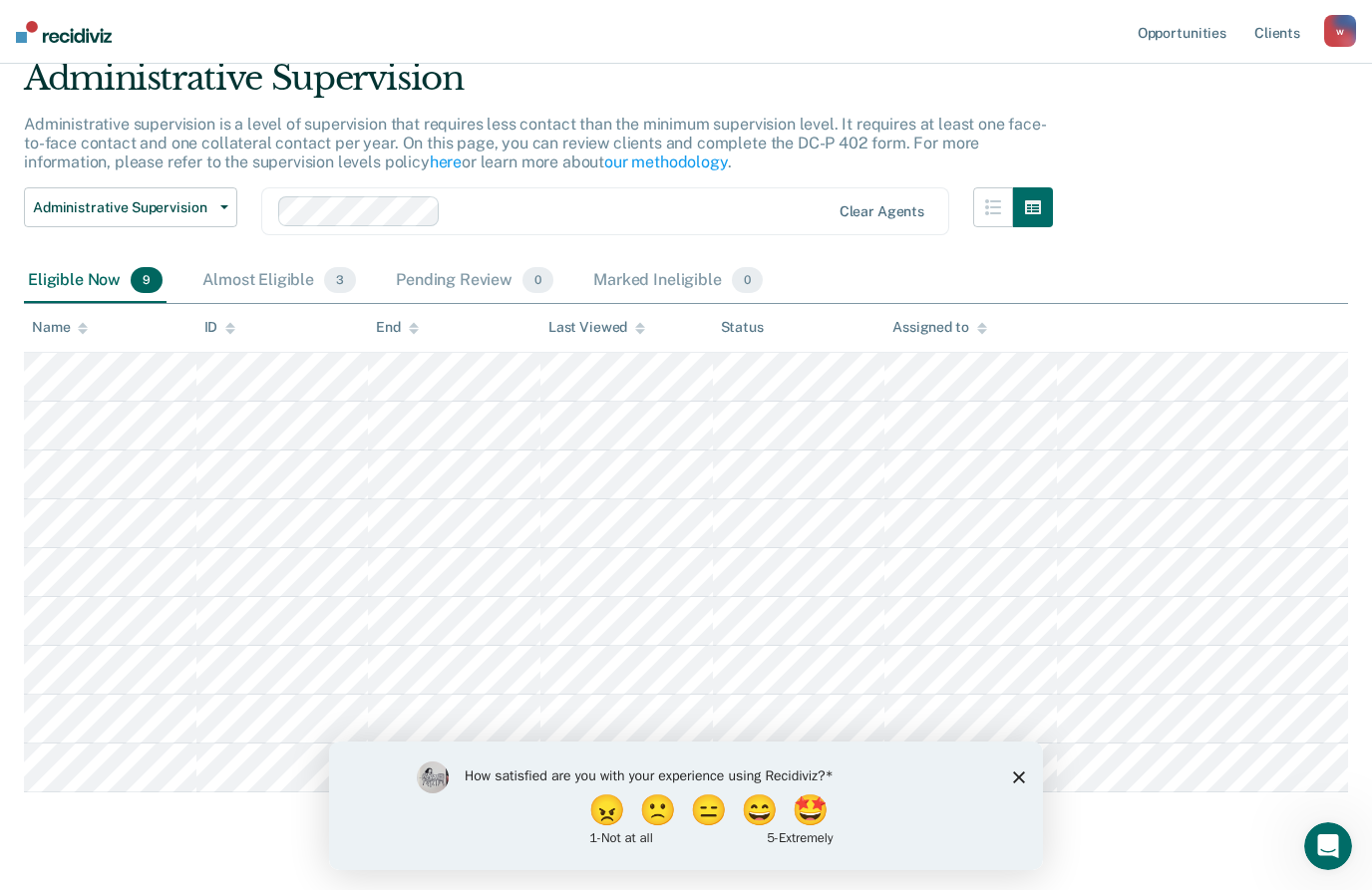 scroll, scrollTop: 123, scrollLeft: 0, axis: vertical 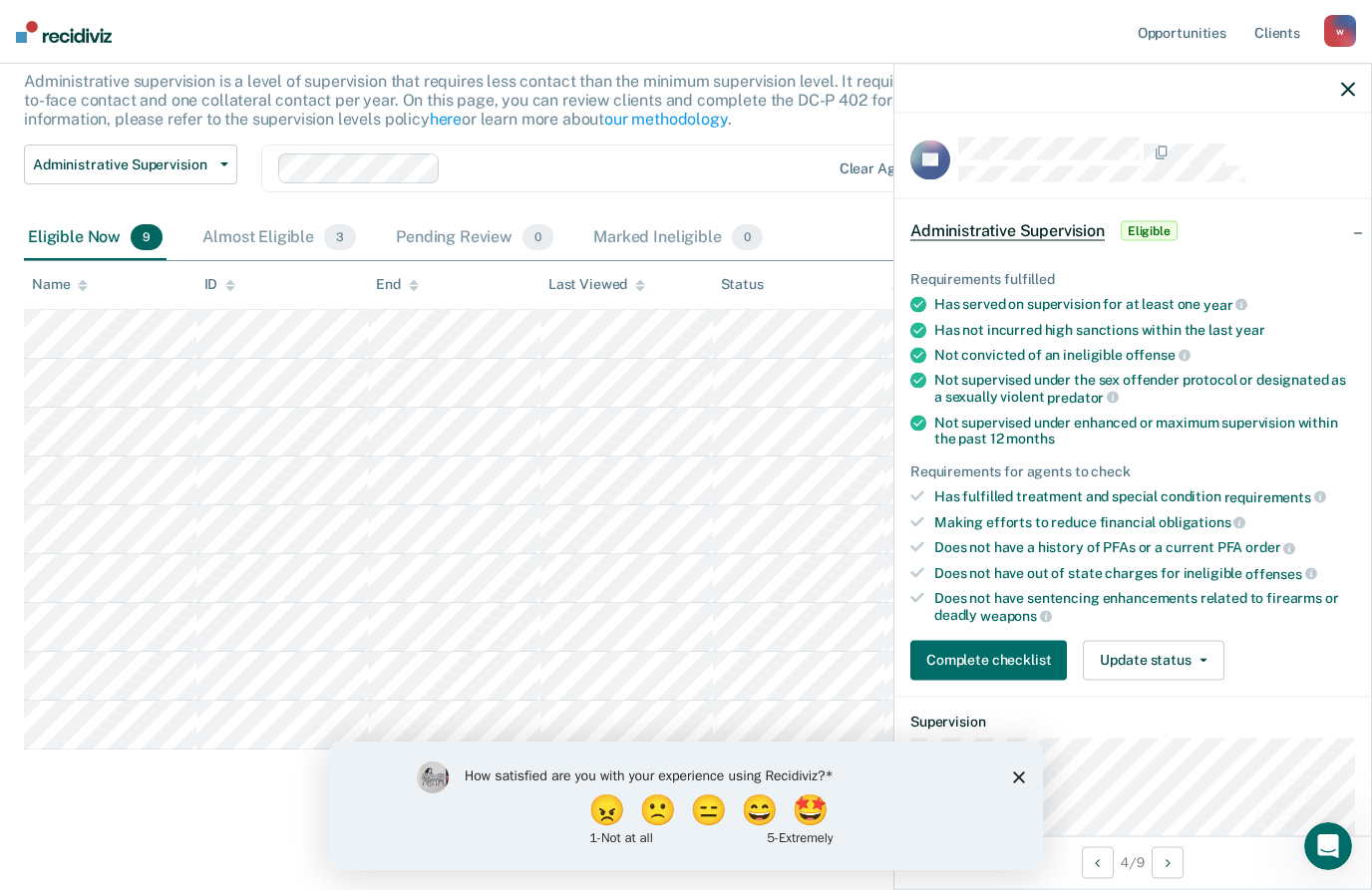 click on "How satisfied are you with your experience using Recidiviz? 😠 🙁 😑 😄 🤩 1  -  Not at all 5  -  Extremely" at bounding box center [686, 805] 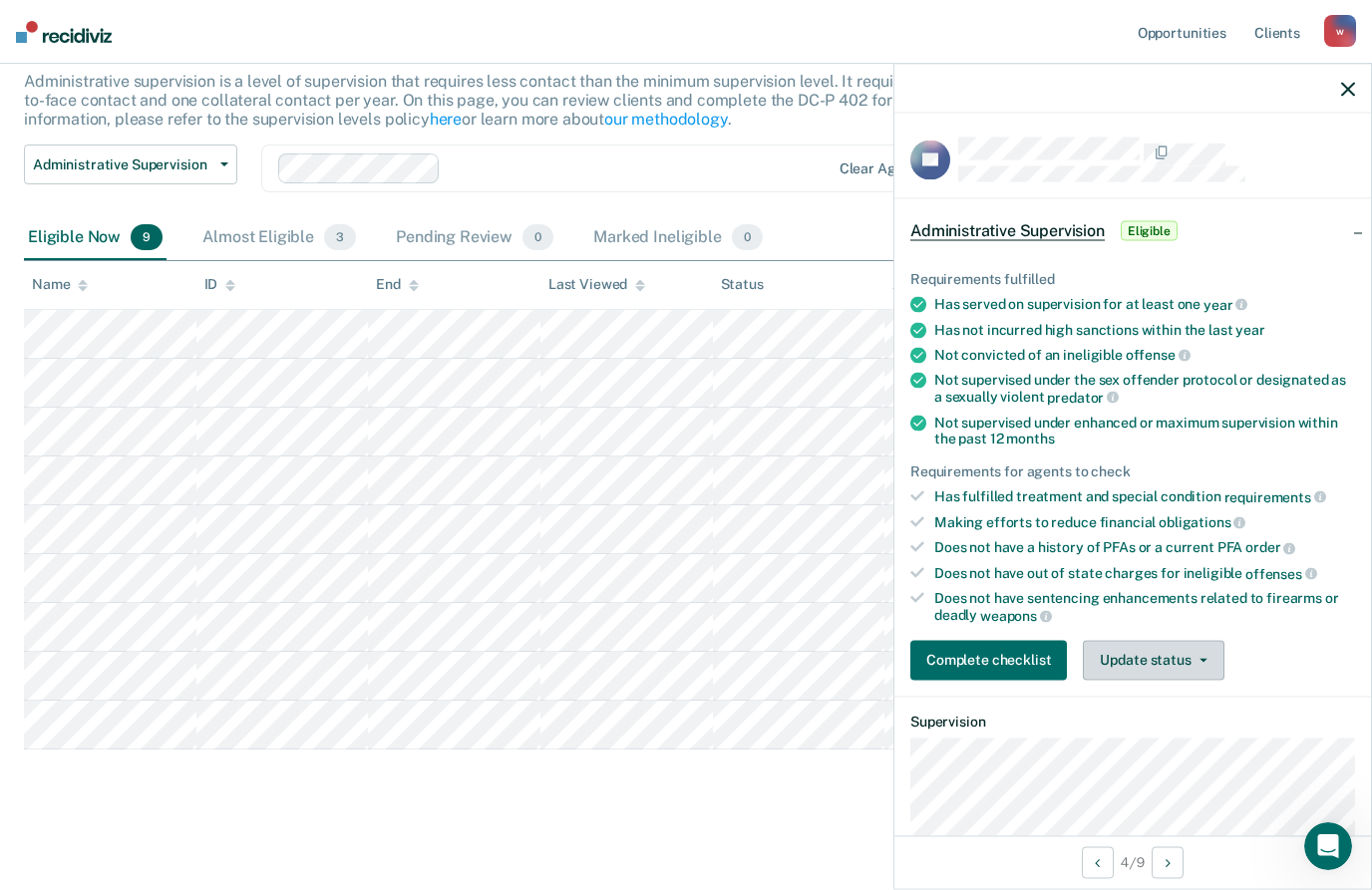 click on "Update status" at bounding box center [1153, 660] 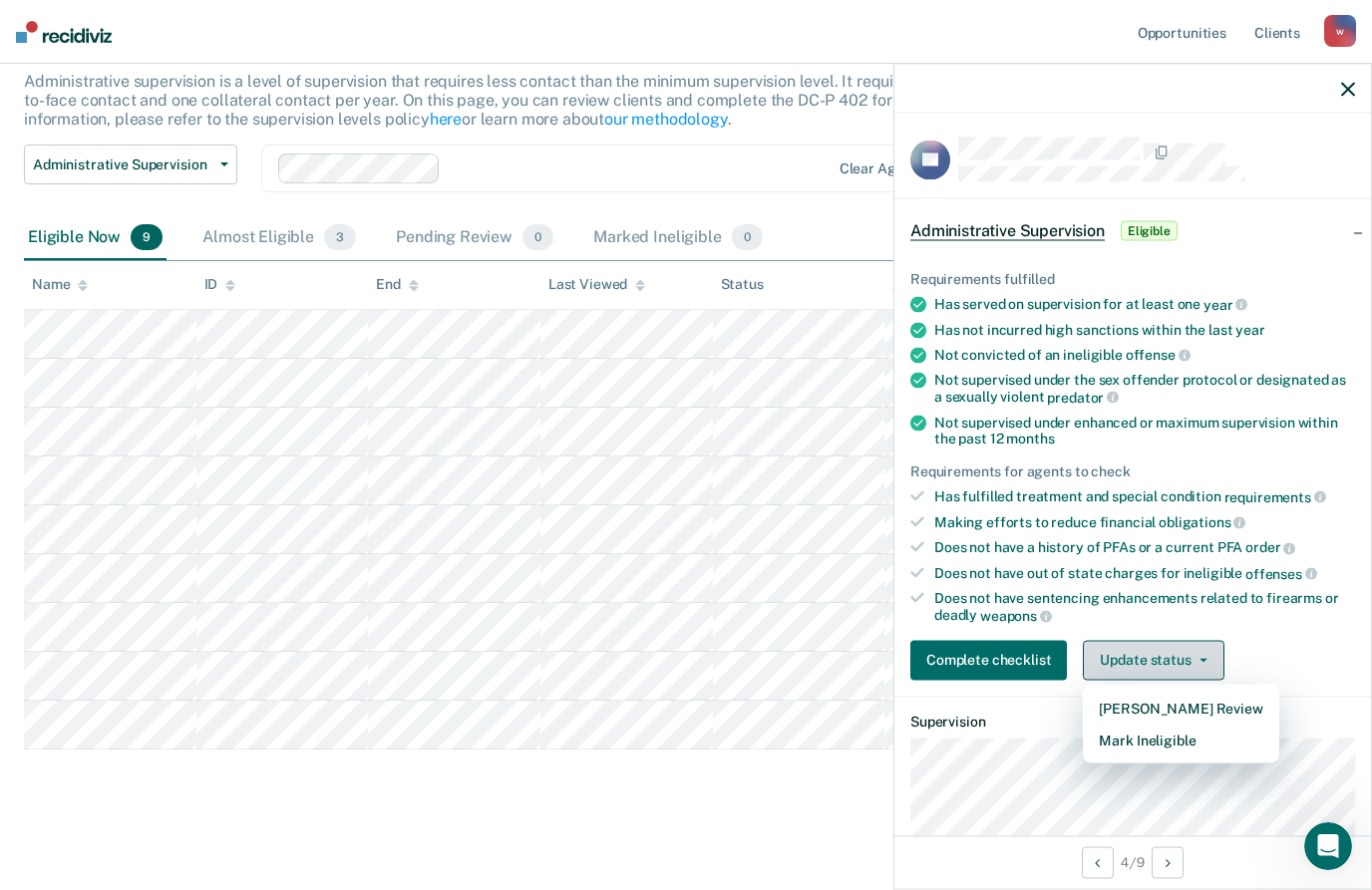 click 